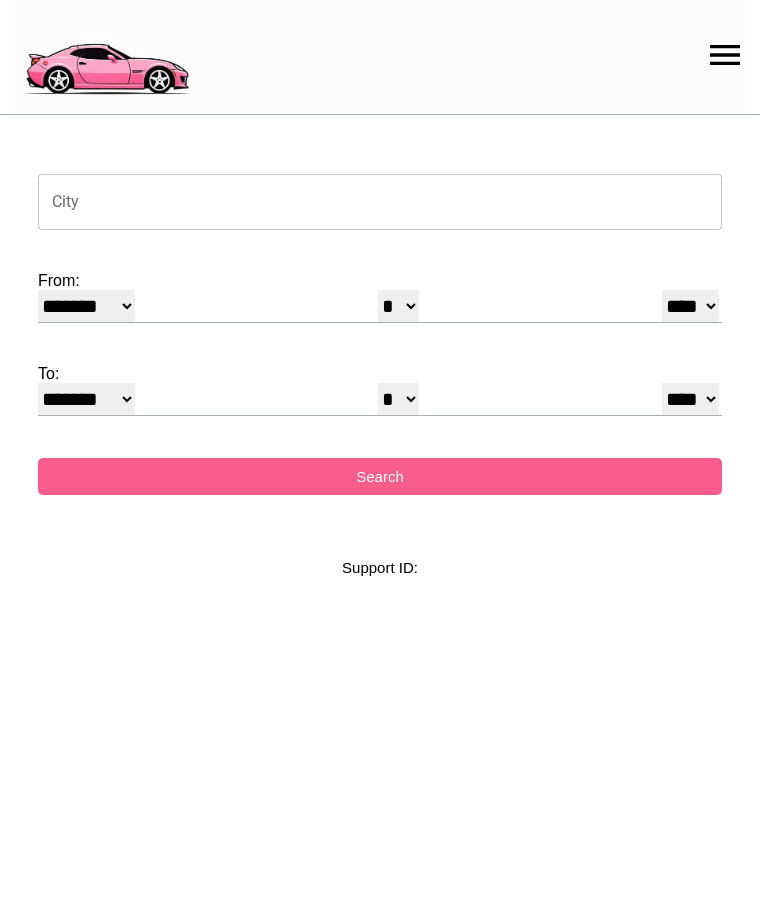 select on "*" 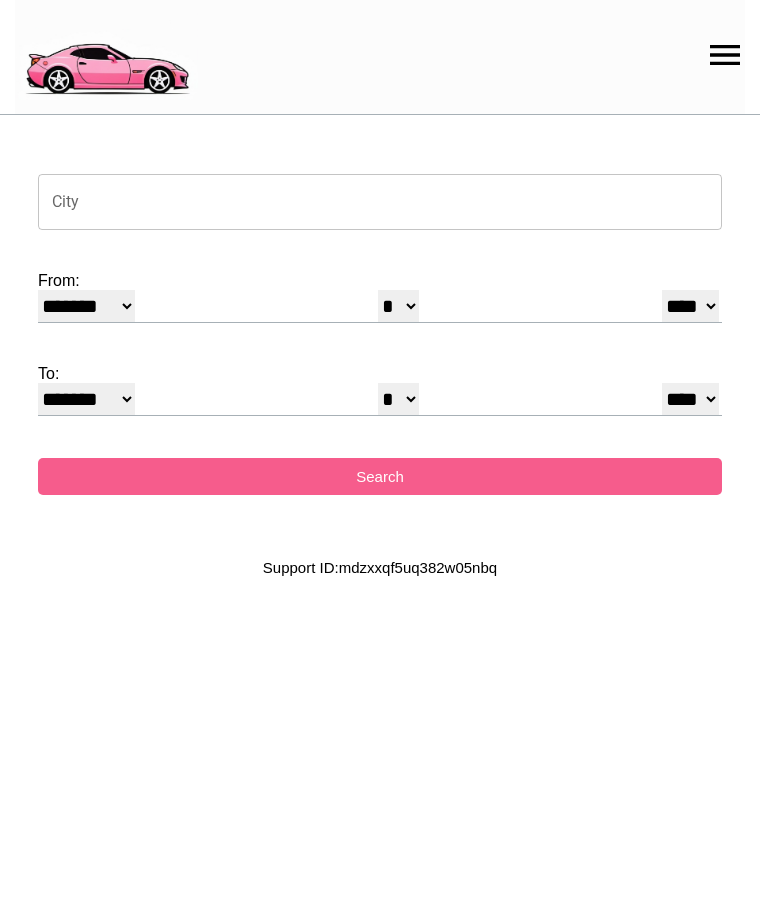 scroll, scrollTop: 0, scrollLeft: 0, axis: both 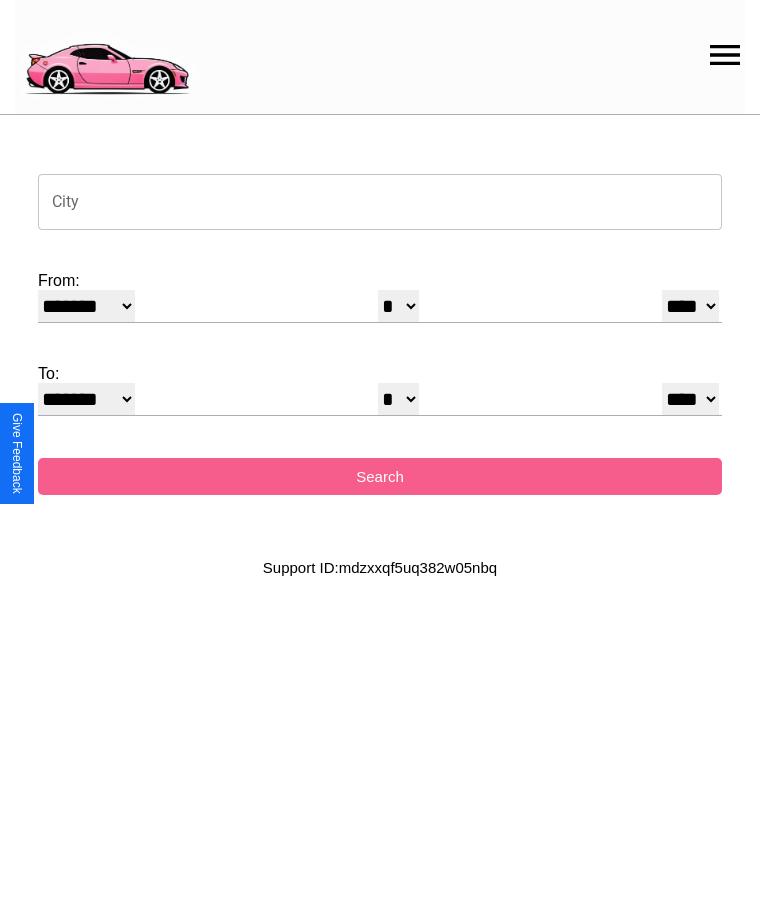 click 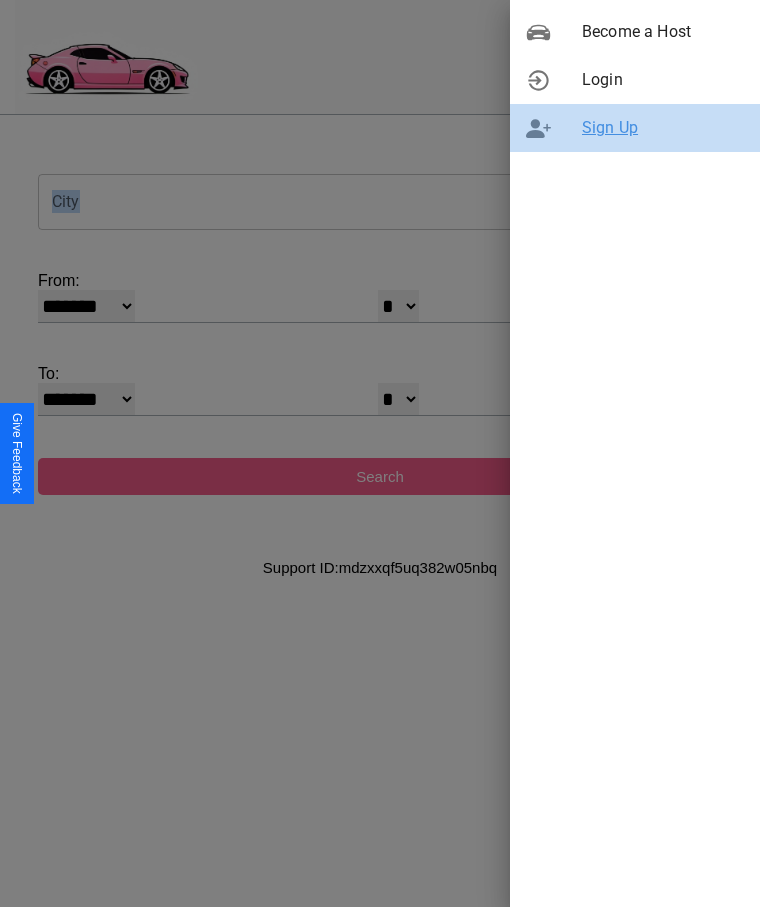 click on "Sign Up" at bounding box center (663, 128) 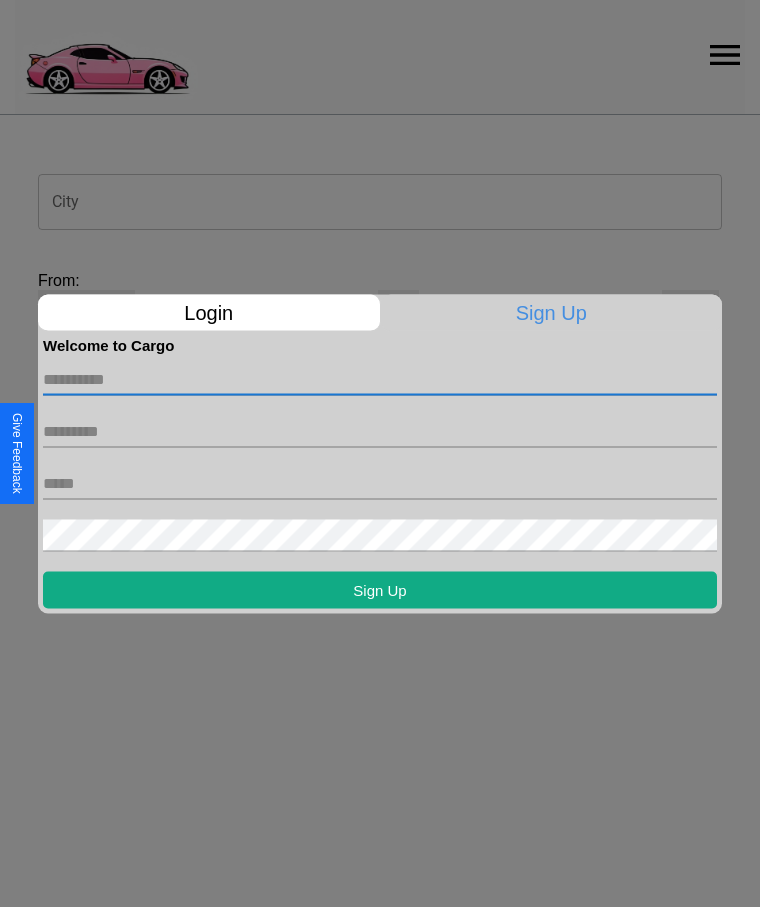 click at bounding box center (380, 379) 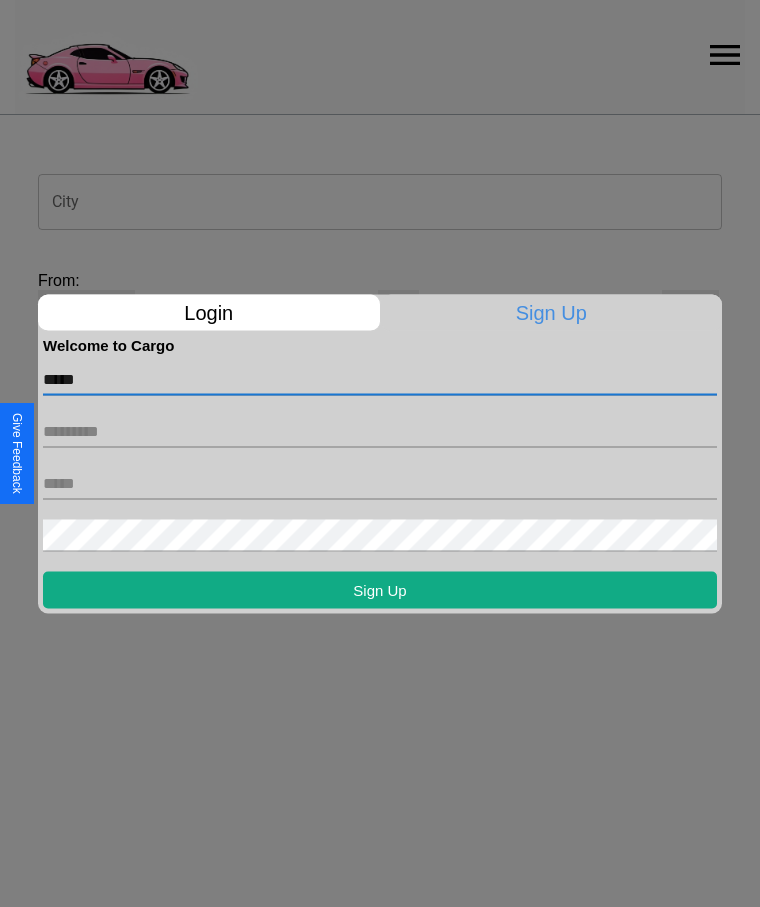 type on "*****" 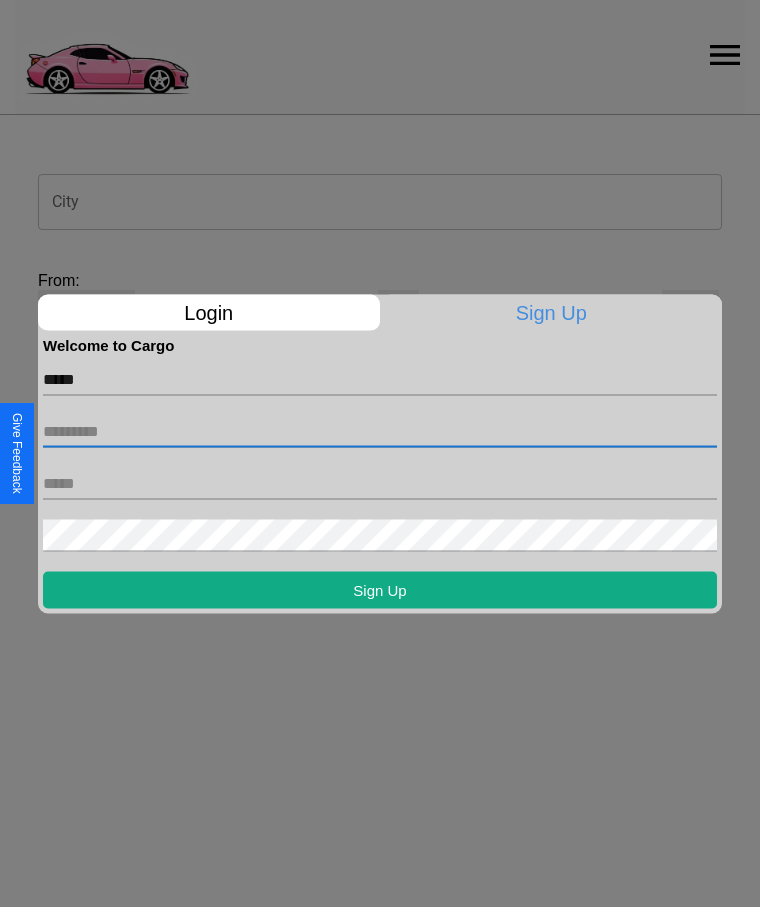 click at bounding box center (380, 431) 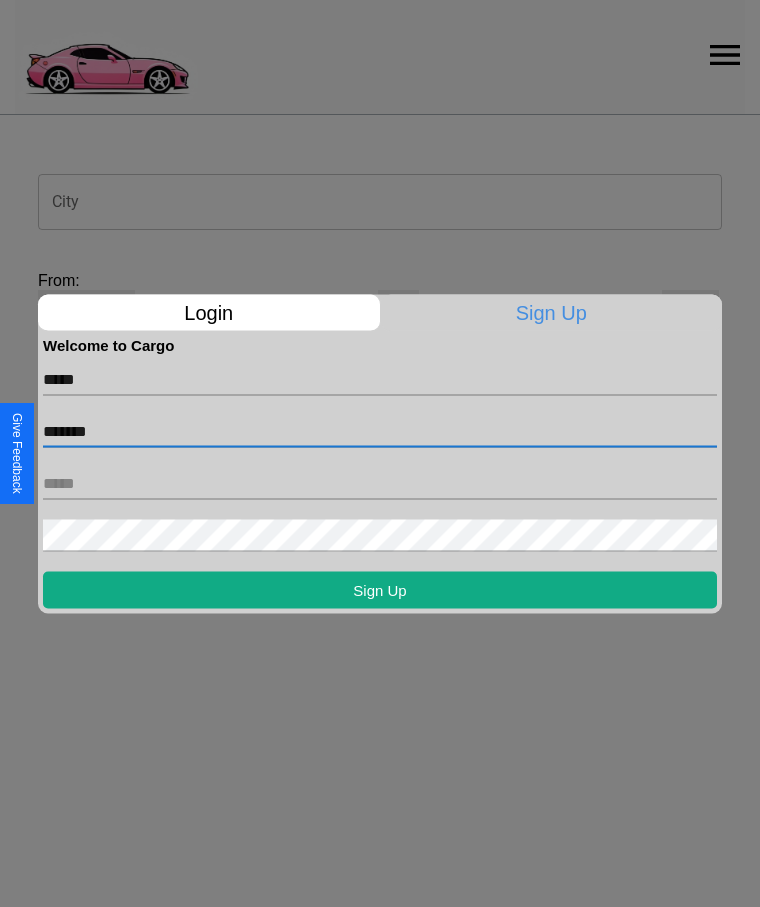 type on "*******" 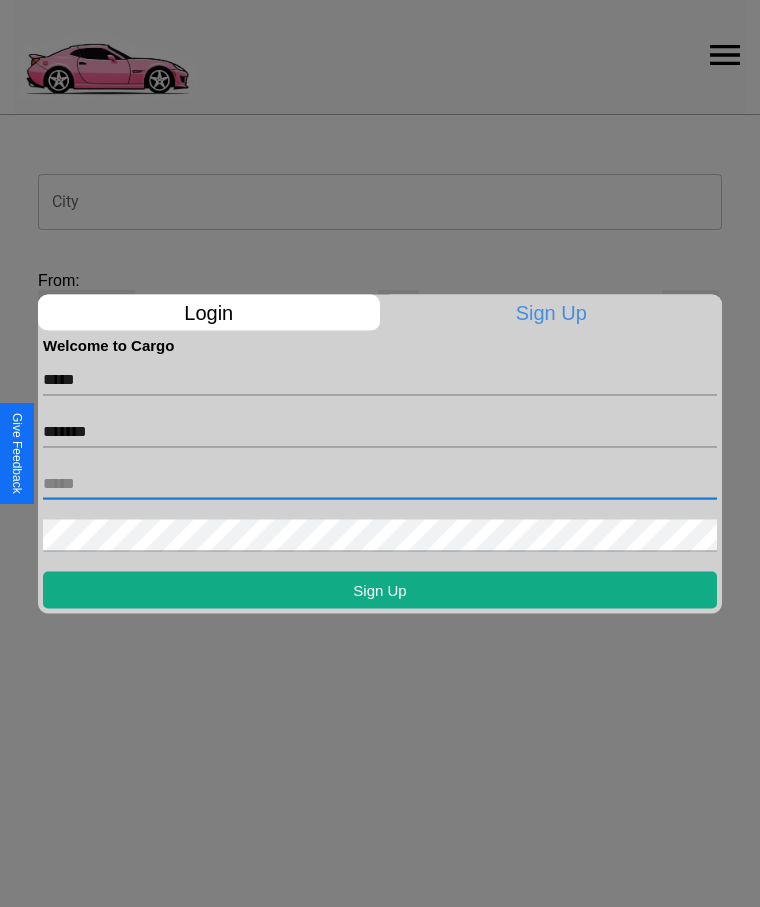 click at bounding box center [380, 483] 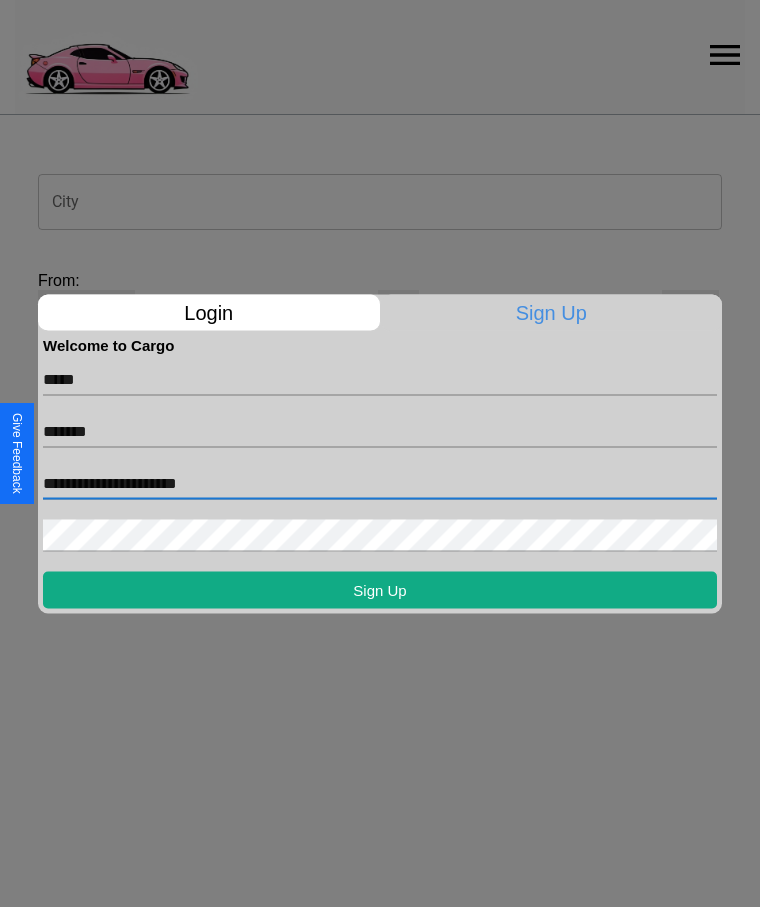 type on "**********" 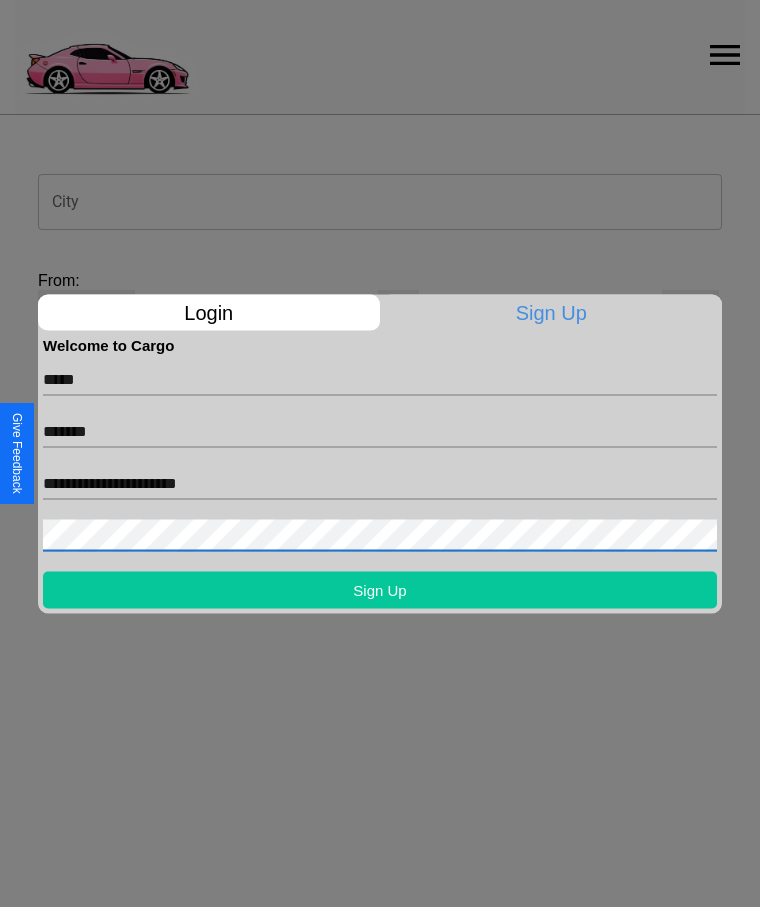 click on "Sign Up" at bounding box center [380, 589] 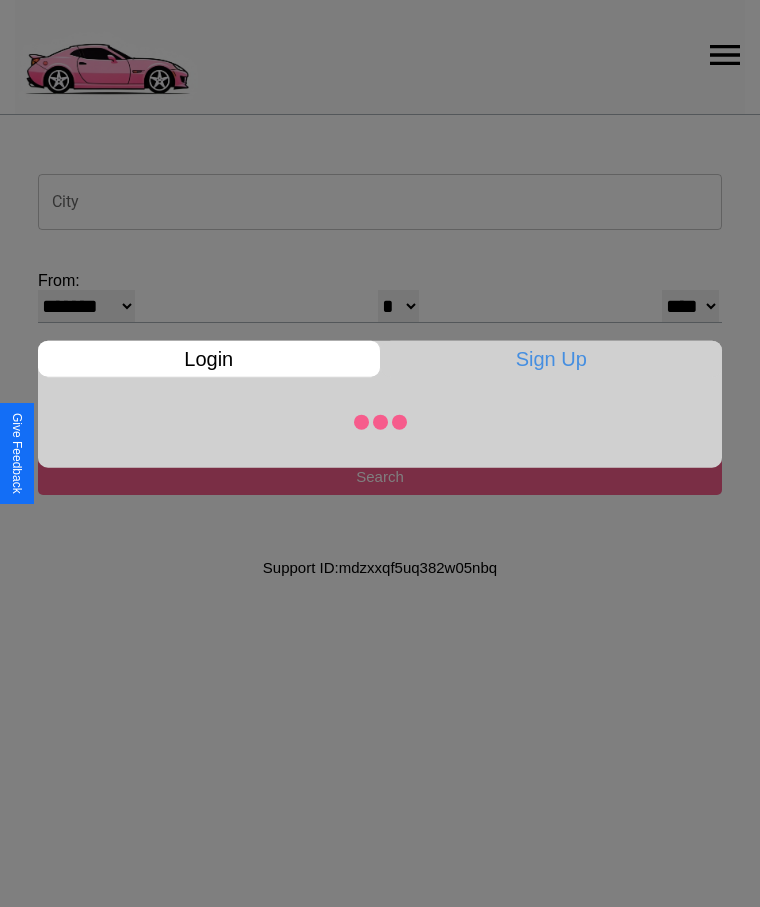 select on "*" 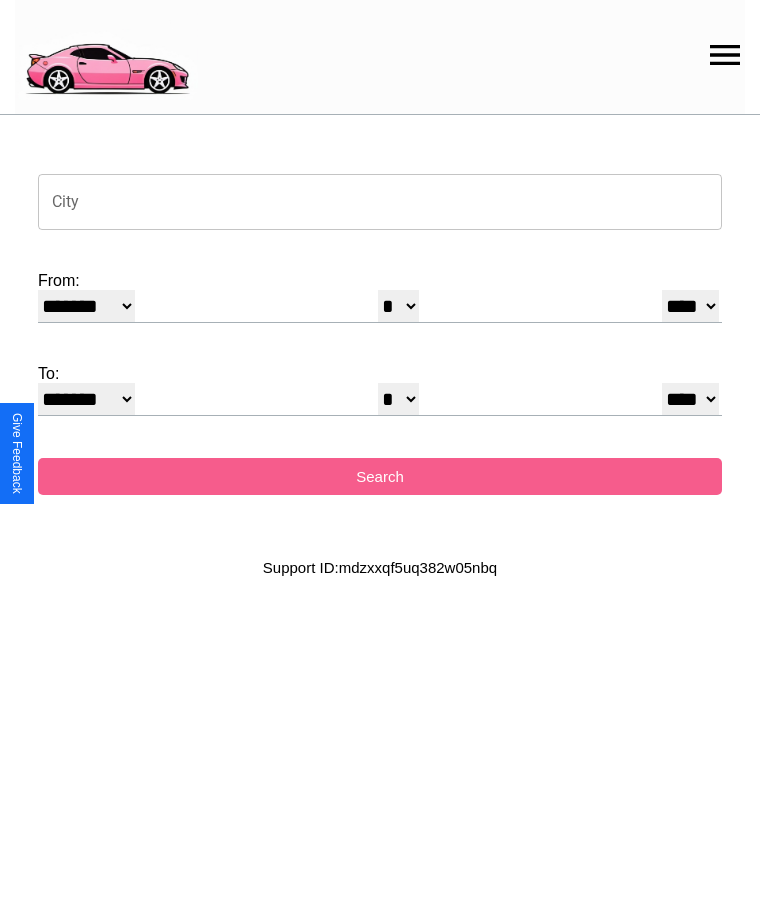 click on "City" at bounding box center [380, 202] 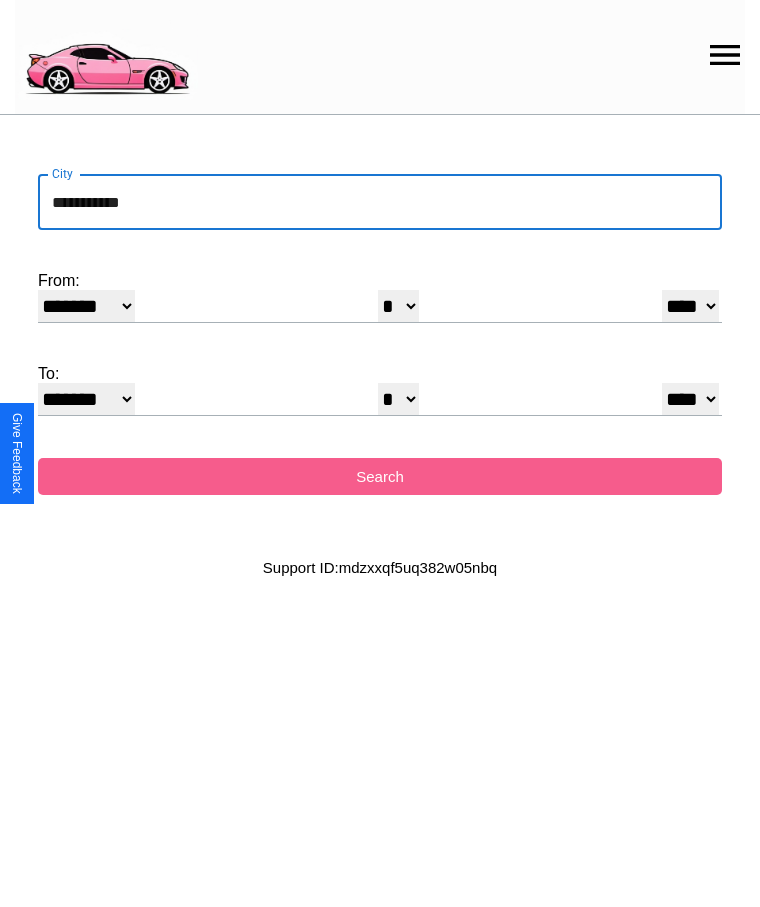 type on "**********" 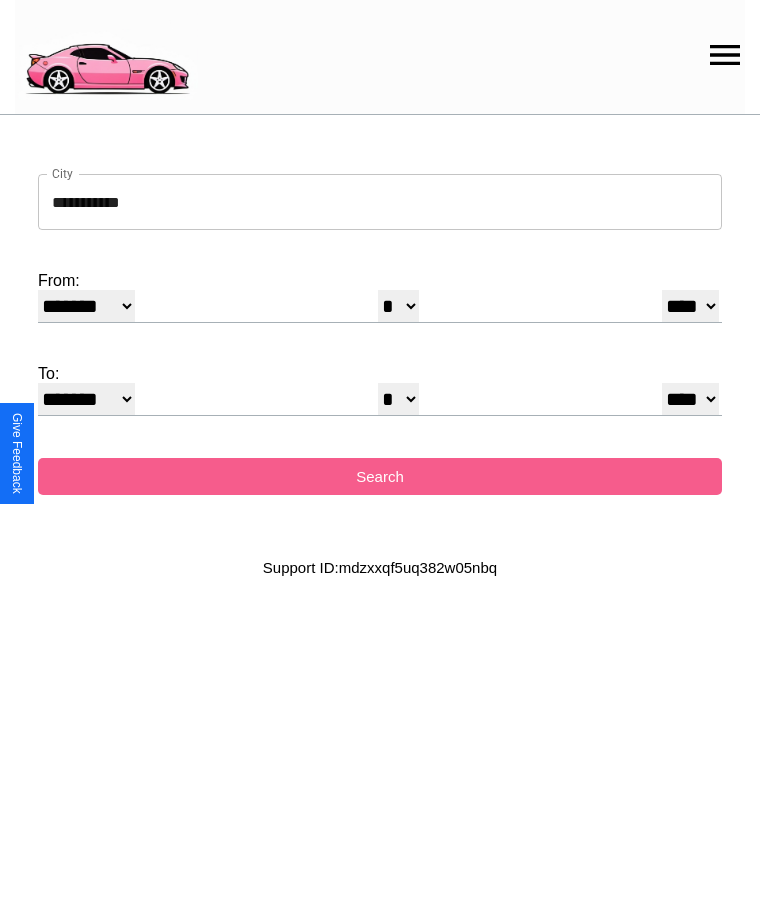 click on "******* ******** ***** ***** *** **** **** ****** ********* ******* ******** ********" at bounding box center (86, 306) 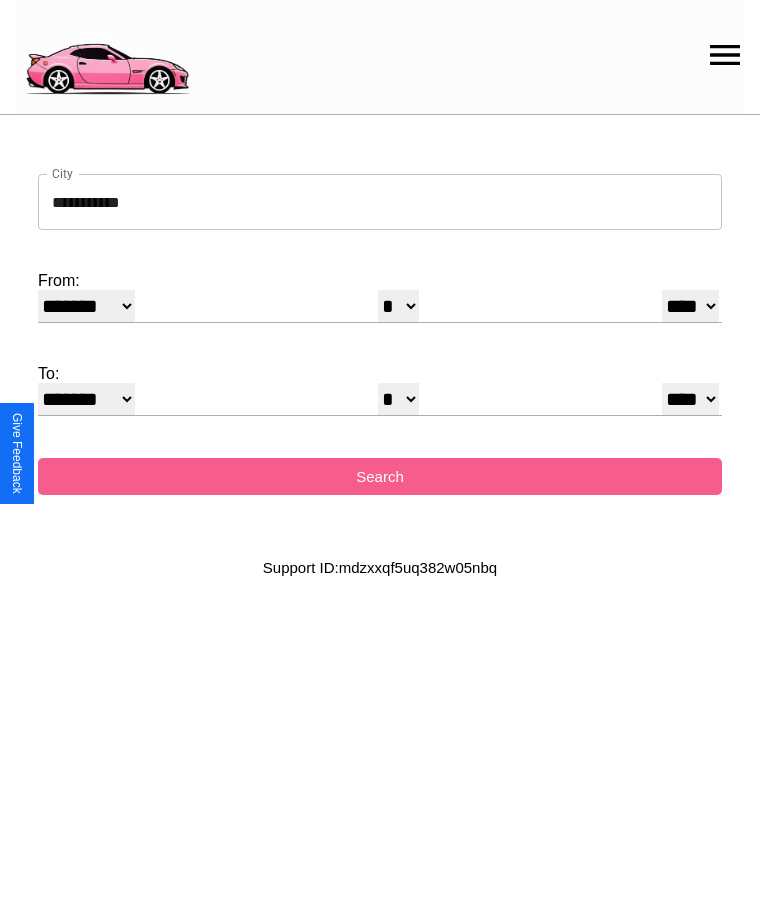 select on "*" 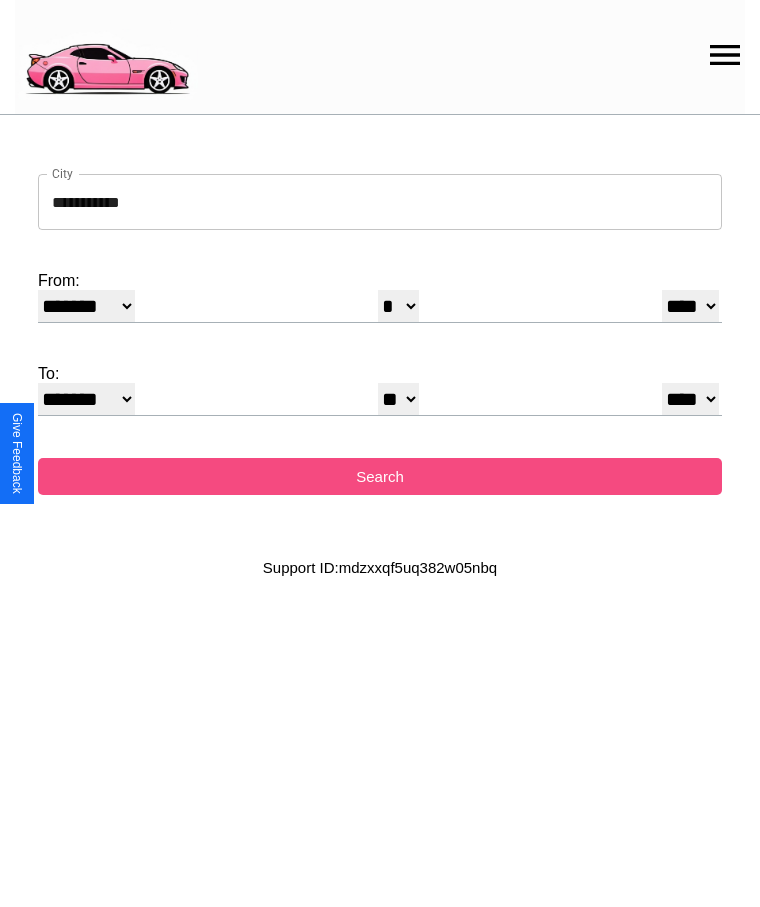 click on "Search" at bounding box center (380, 476) 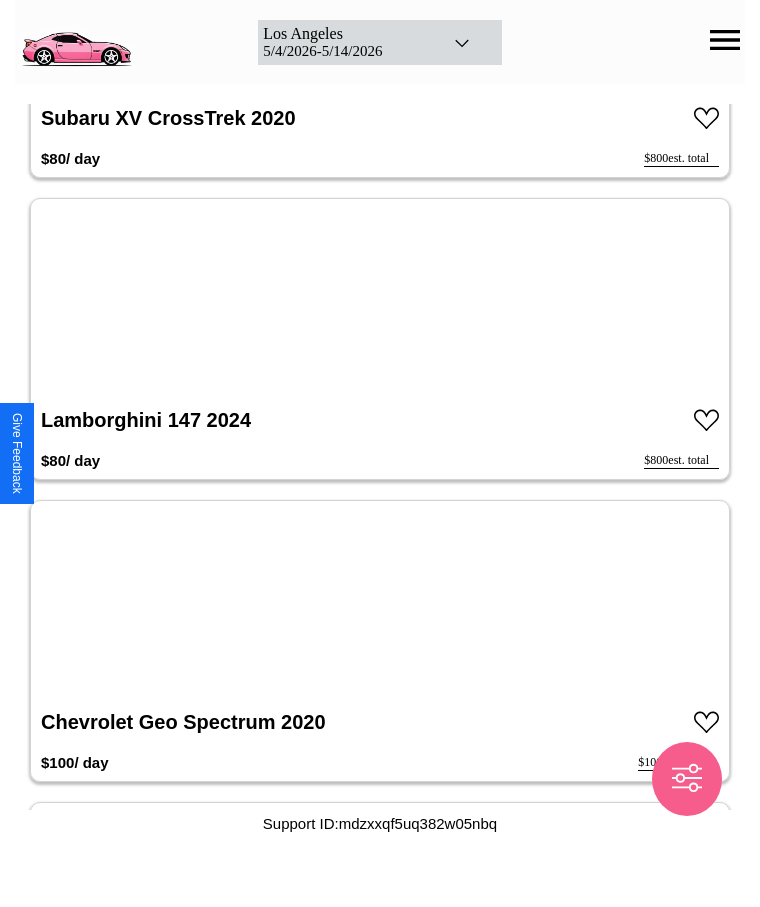 scroll, scrollTop: 1328, scrollLeft: 0, axis: vertical 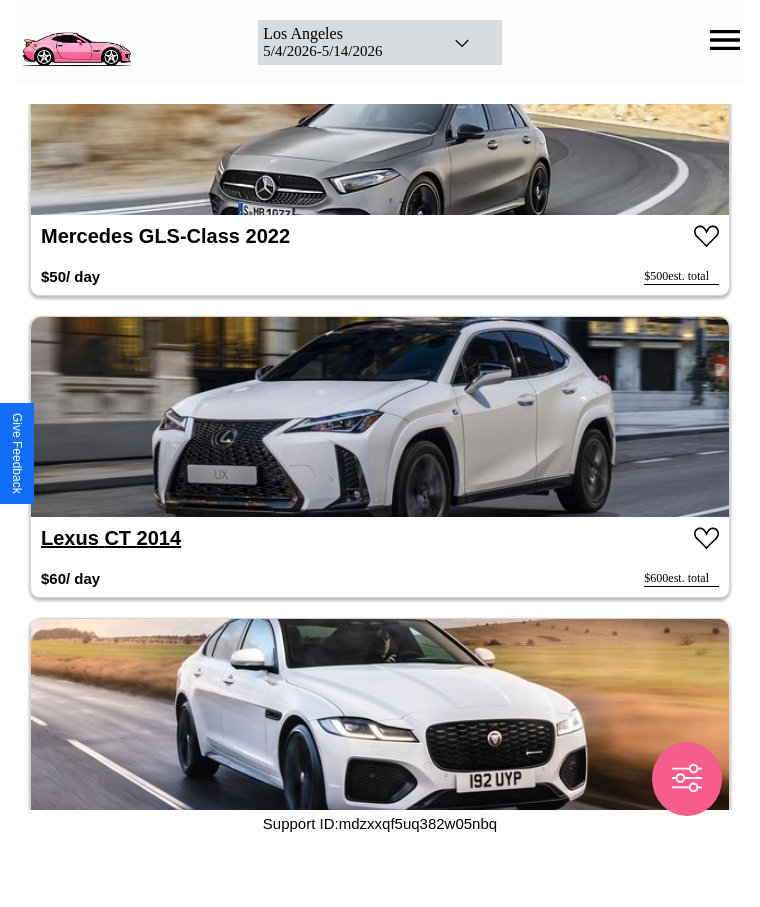 click on "Lexus   CT   2014" at bounding box center [111, 538] 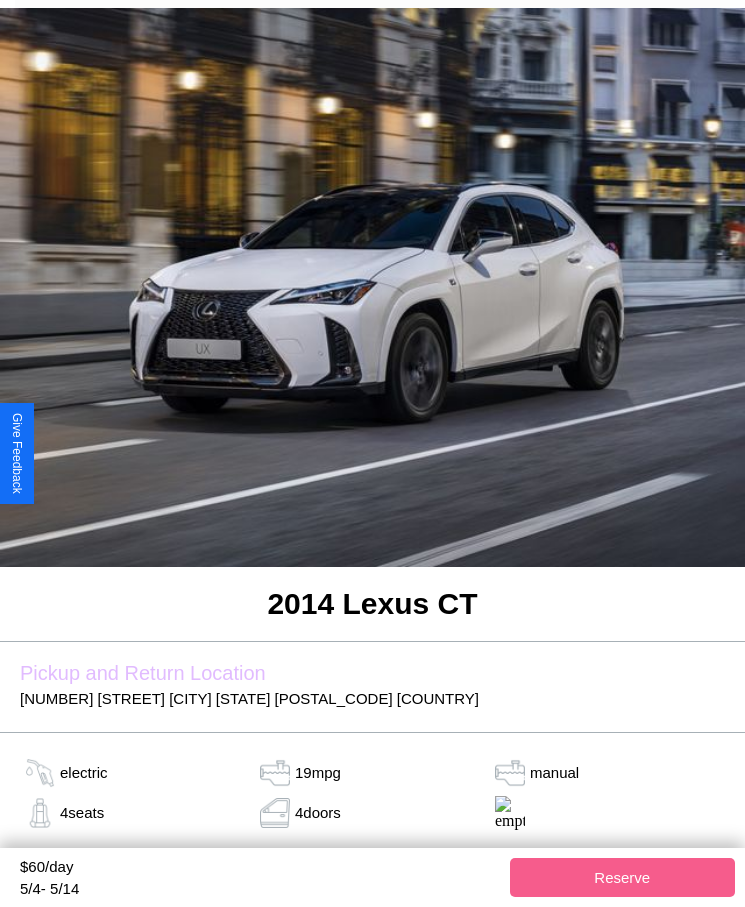 scroll, scrollTop: 346, scrollLeft: 0, axis: vertical 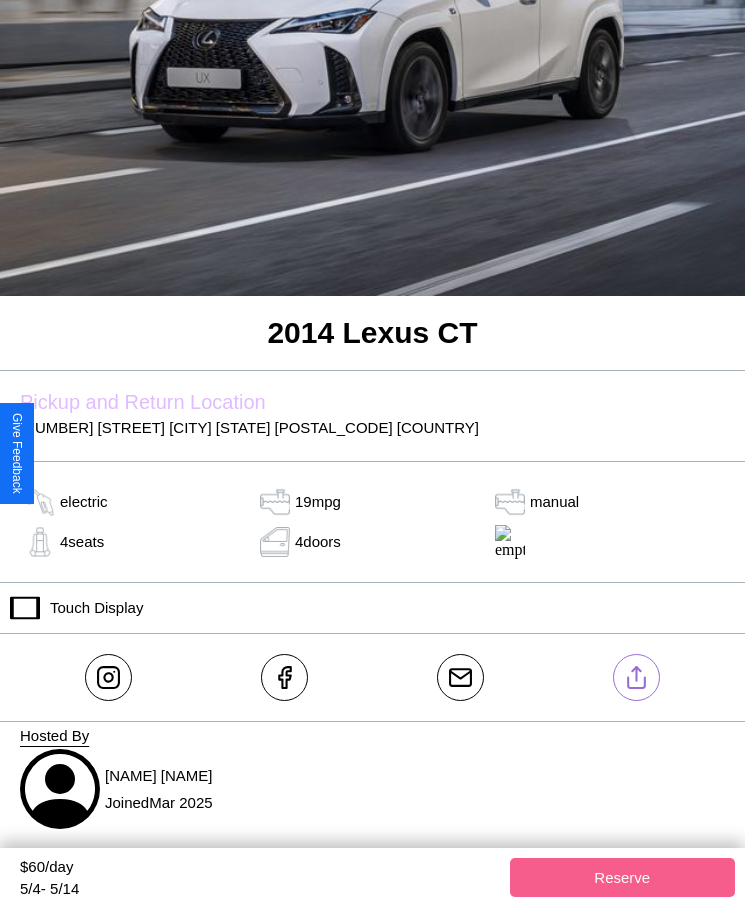 click 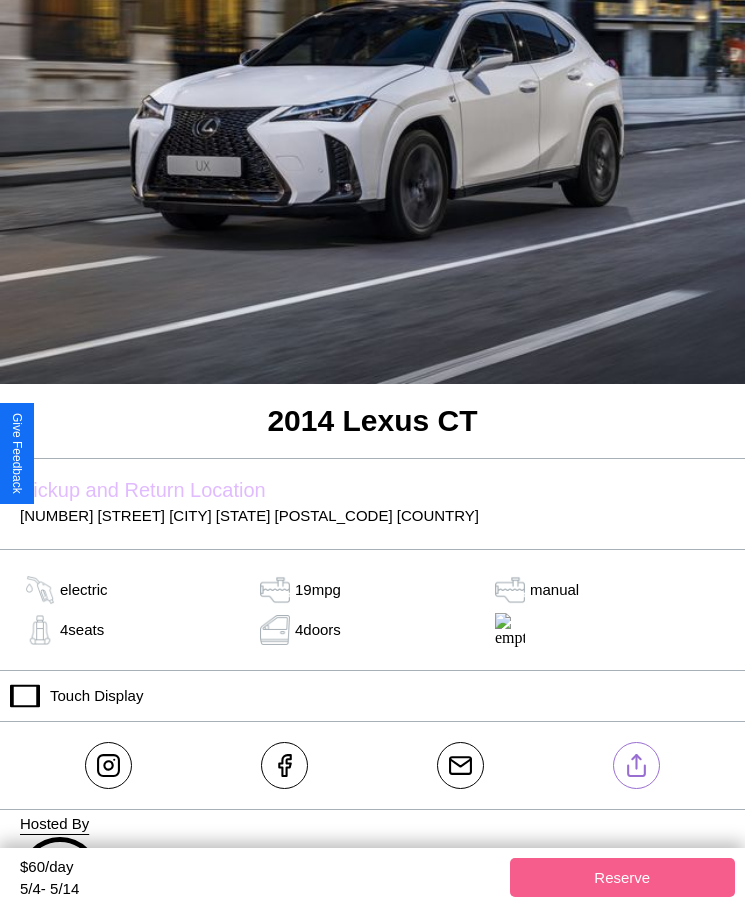 scroll, scrollTop: 225, scrollLeft: 0, axis: vertical 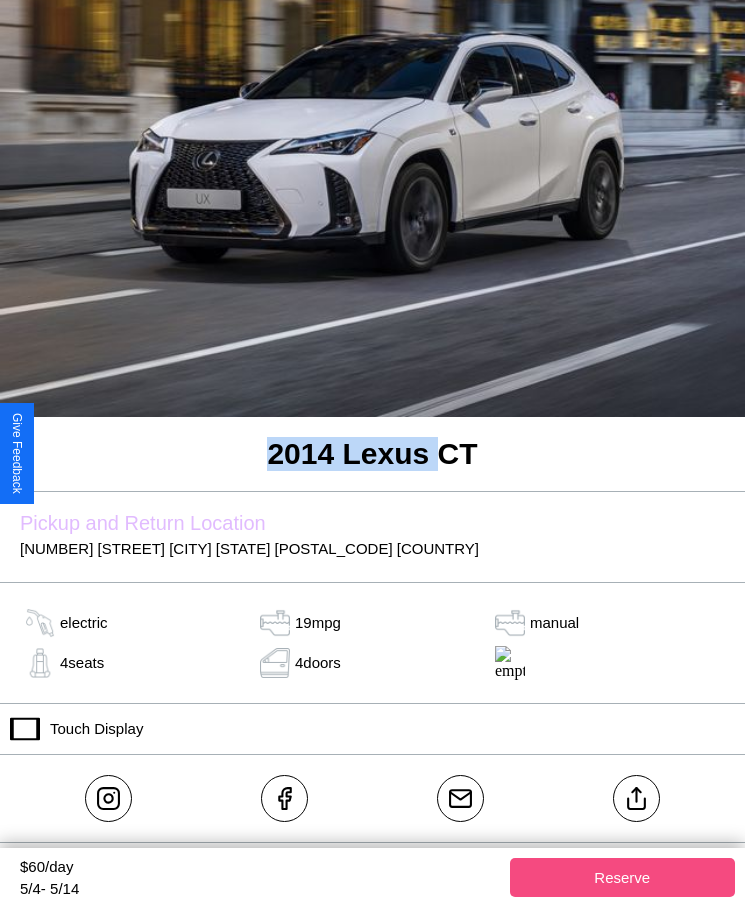 click on "Reserve" at bounding box center [623, 877] 